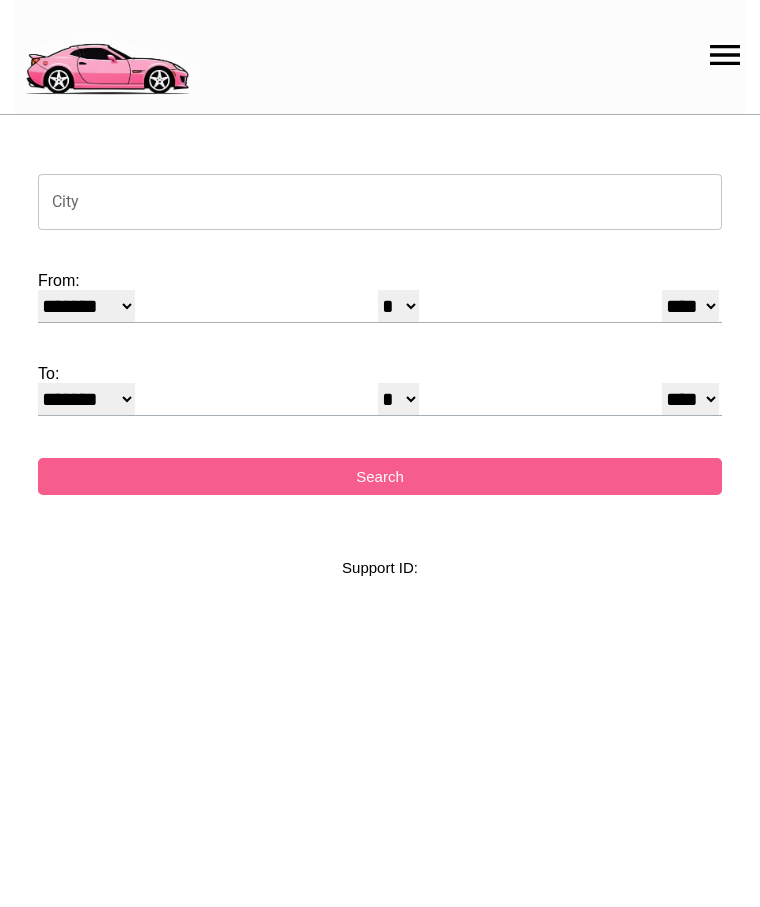 select on "*" 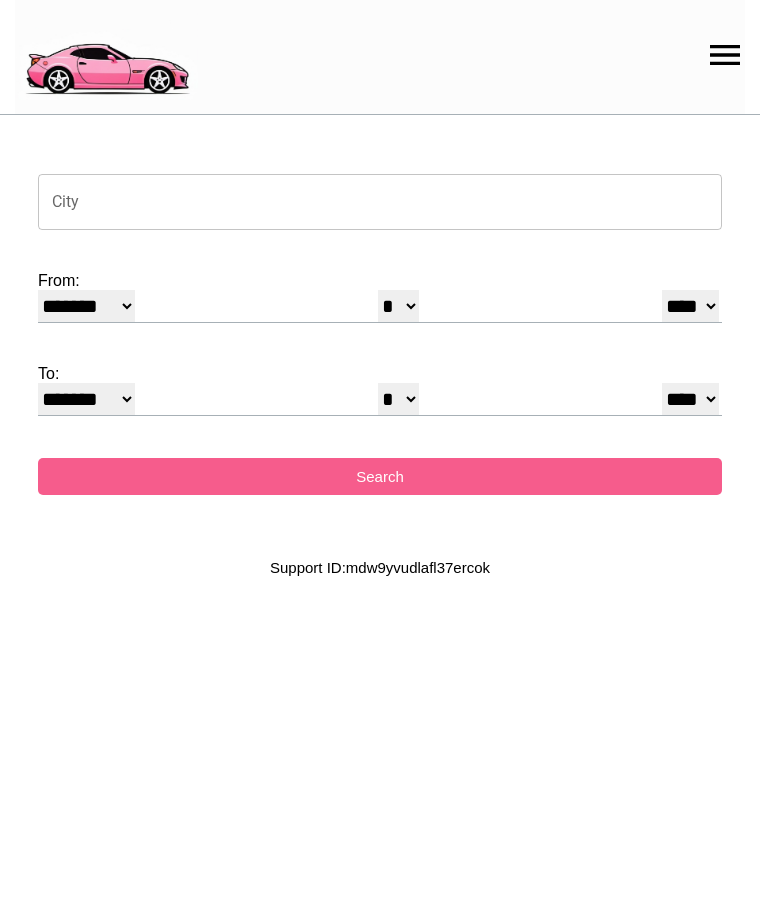 scroll, scrollTop: 0, scrollLeft: 0, axis: both 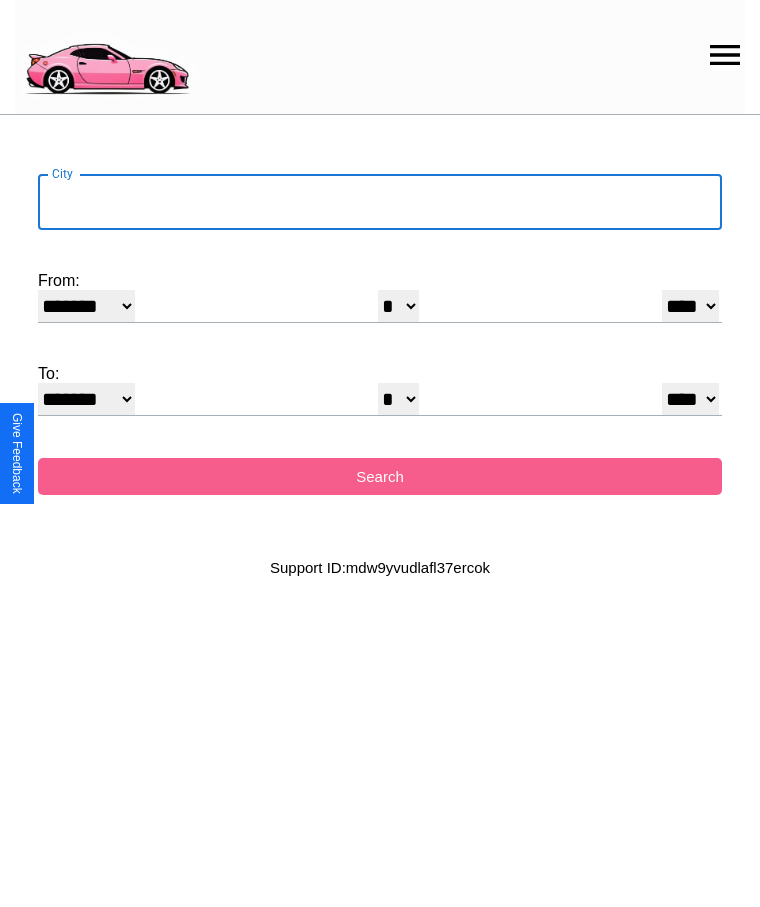 click on "City" at bounding box center [380, 202] 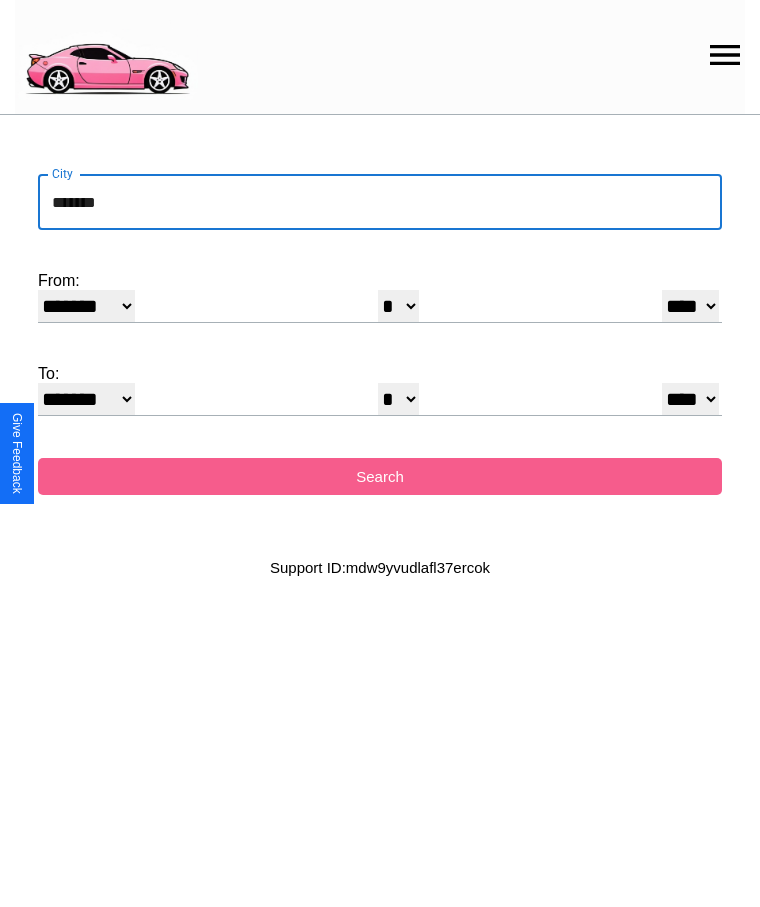 type on "*******" 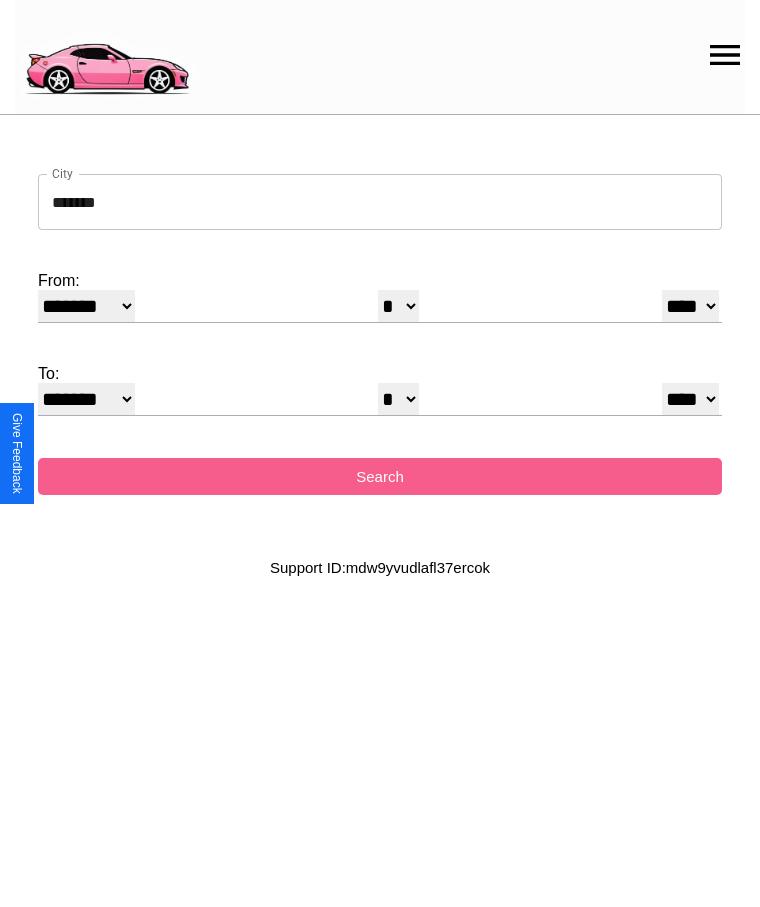 click on "******* ******** ***** ***** *** **** **** ****** ********* ******* ******** ********" at bounding box center [86, 306] 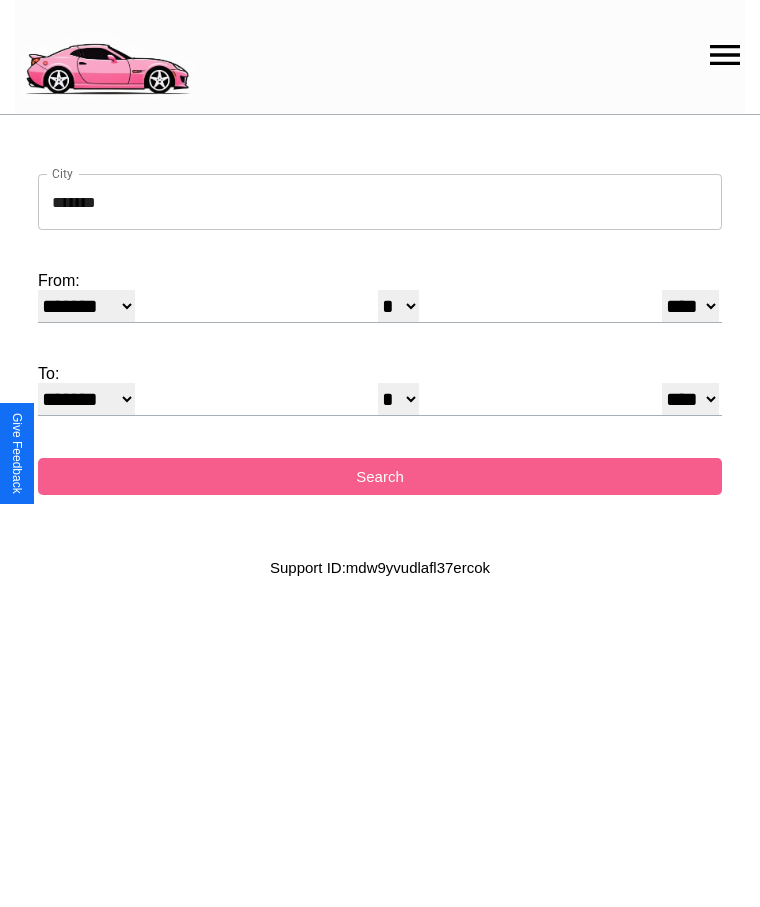 select on "*" 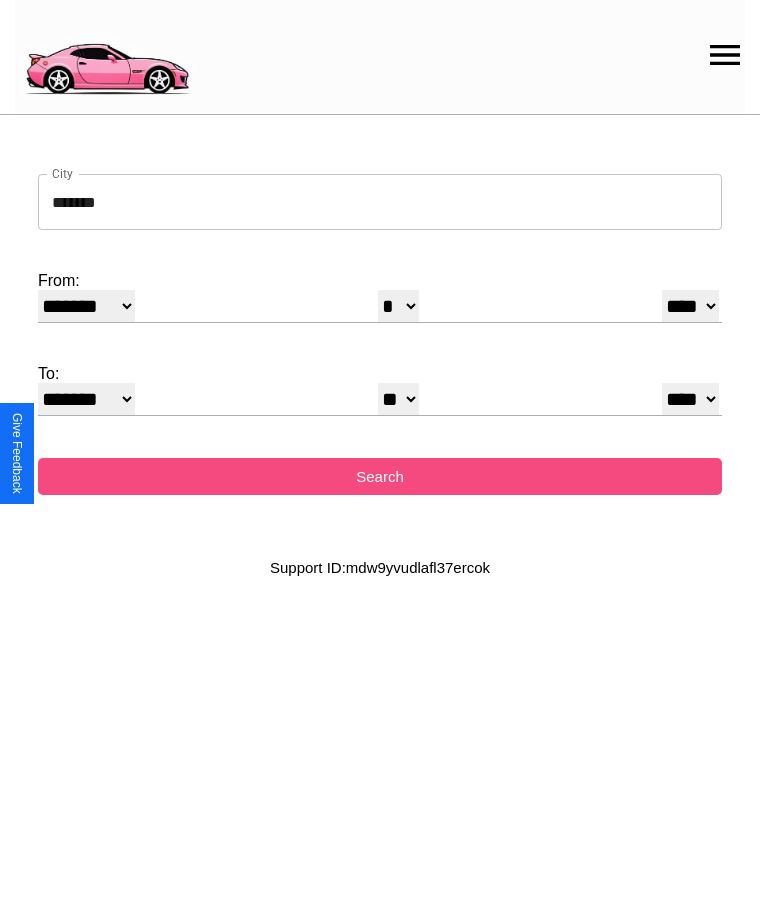 click on "Search" at bounding box center (380, 476) 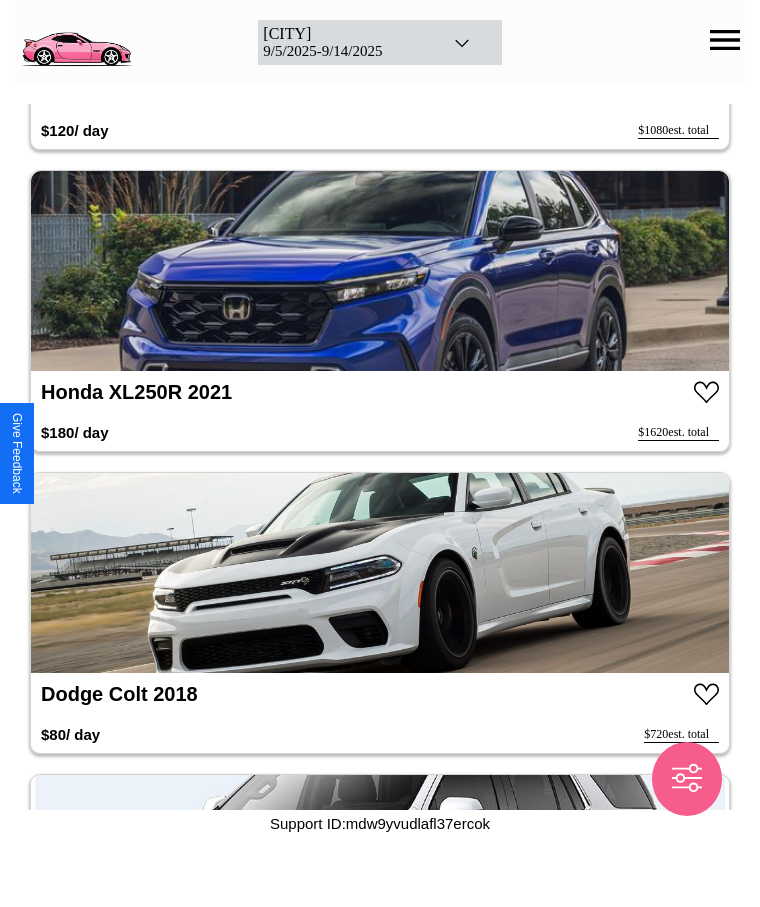 scroll, scrollTop: 16126, scrollLeft: 0, axis: vertical 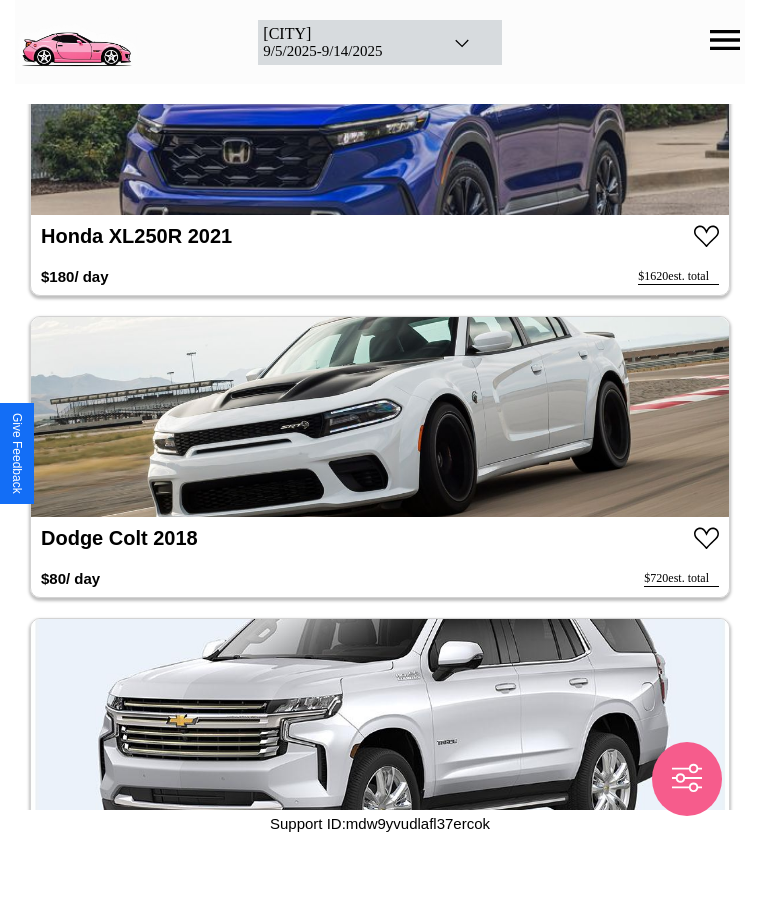 click at bounding box center (380, 417) 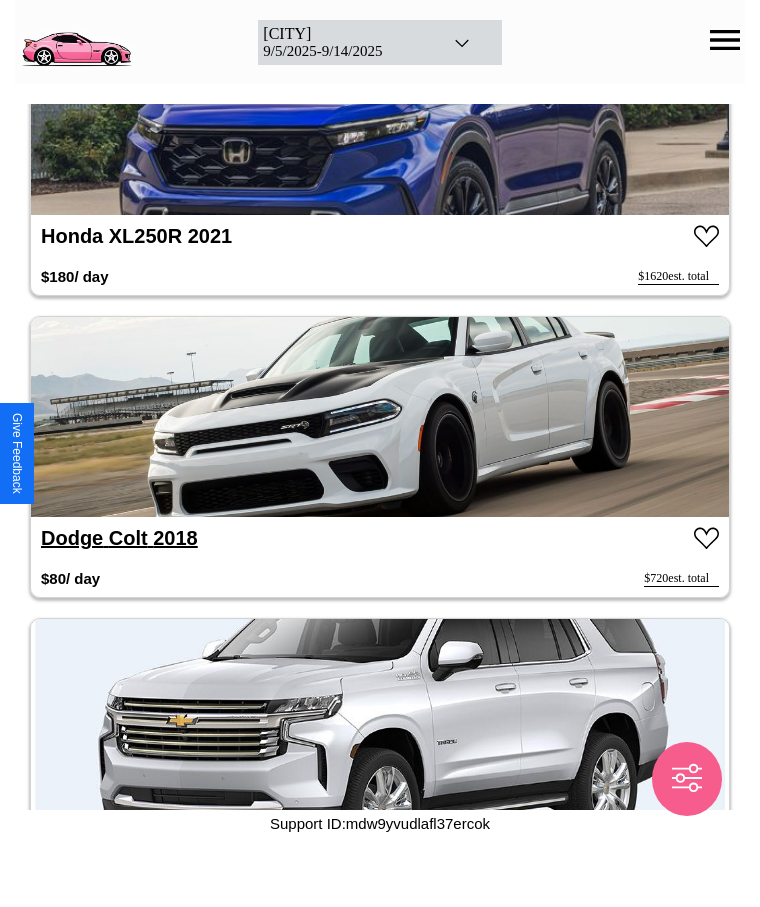 click on "Dodge   Colt   2018" at bounding box center (119, 538) 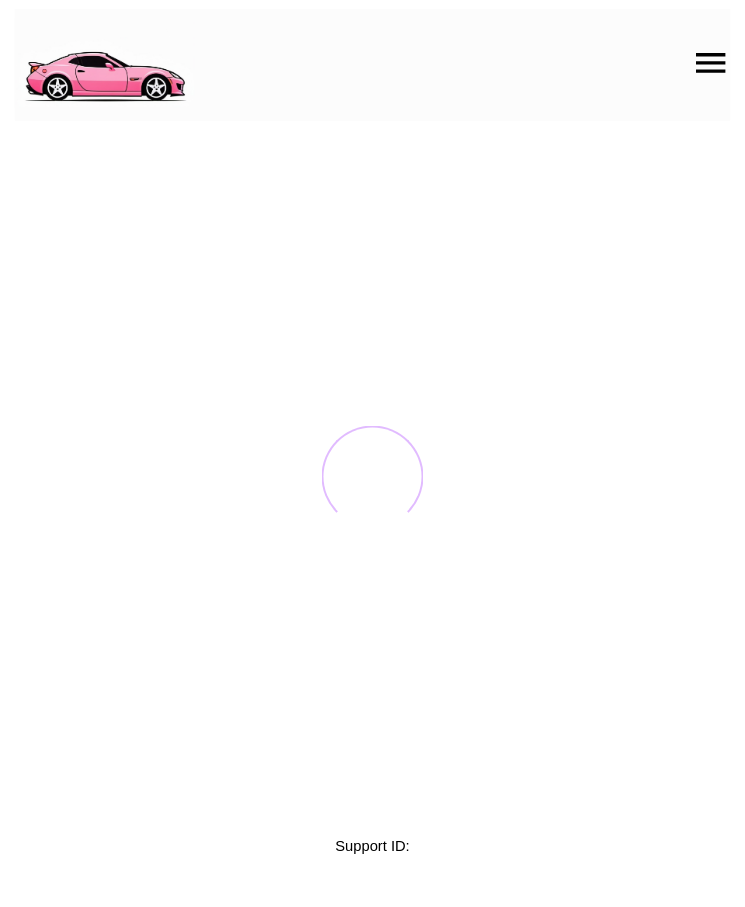 scroll, scrollTop: 0, scrollLeft: 0, axis: both 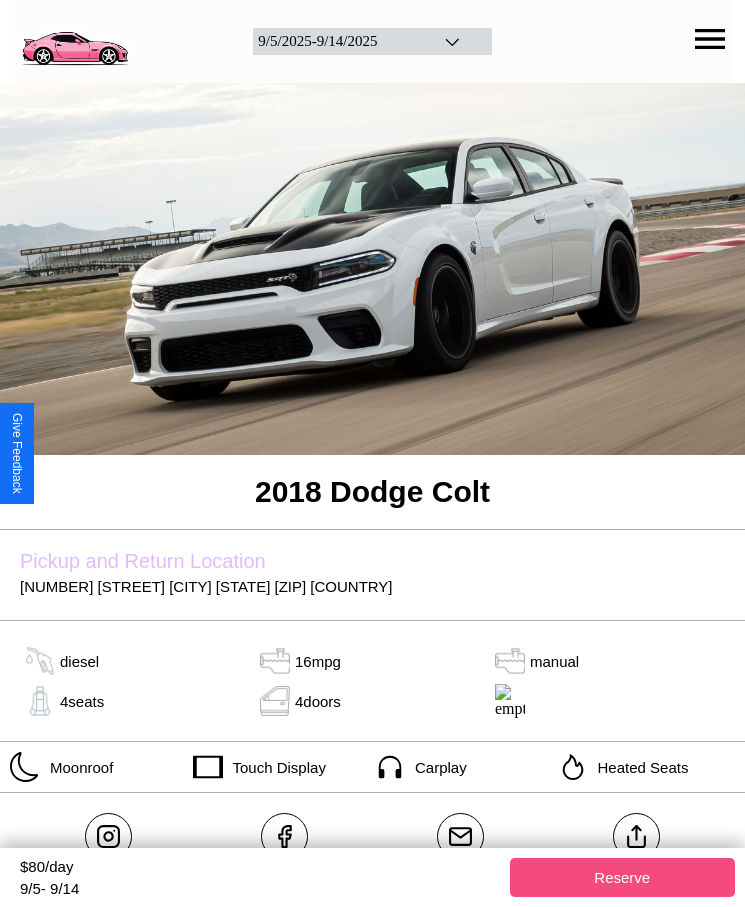 click on "Reserve" at bounding box center [623, 877] 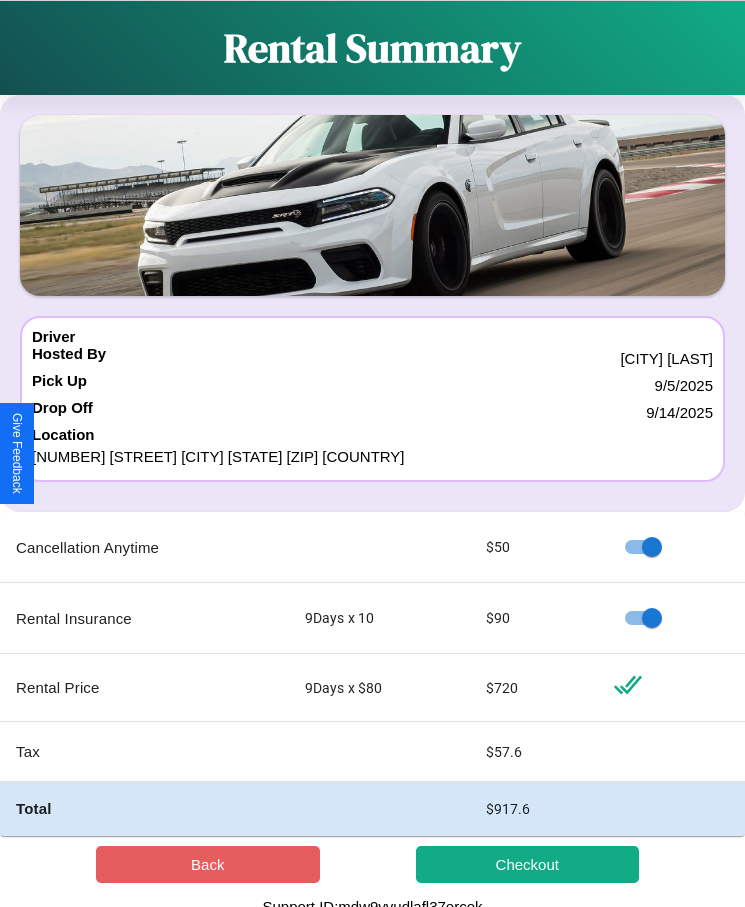 scroll, scrollTop: 13, scrollLeft: 0, axis: vertical 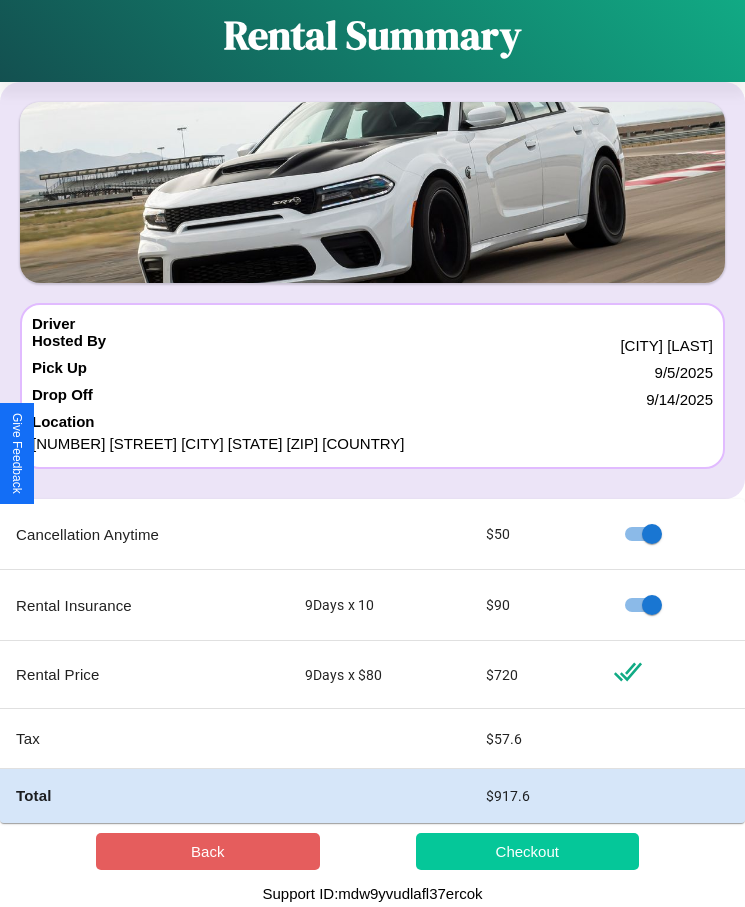 click on "Checkout" at bounding box center (528, 851) 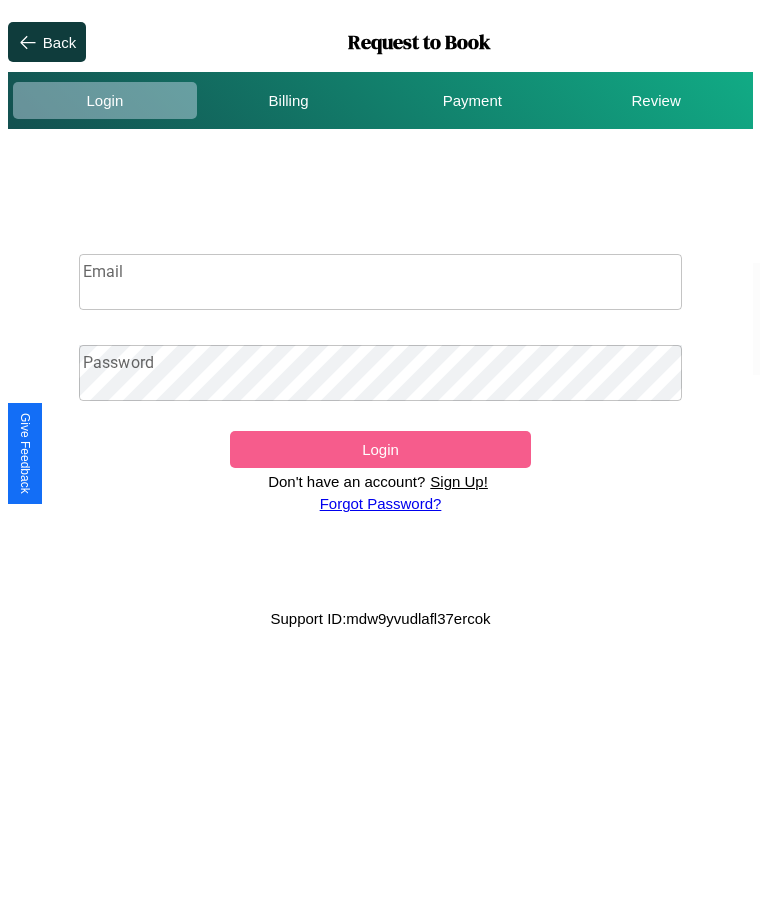 scroll, scrollTop: 0, scrollLeft: 0, axis: both 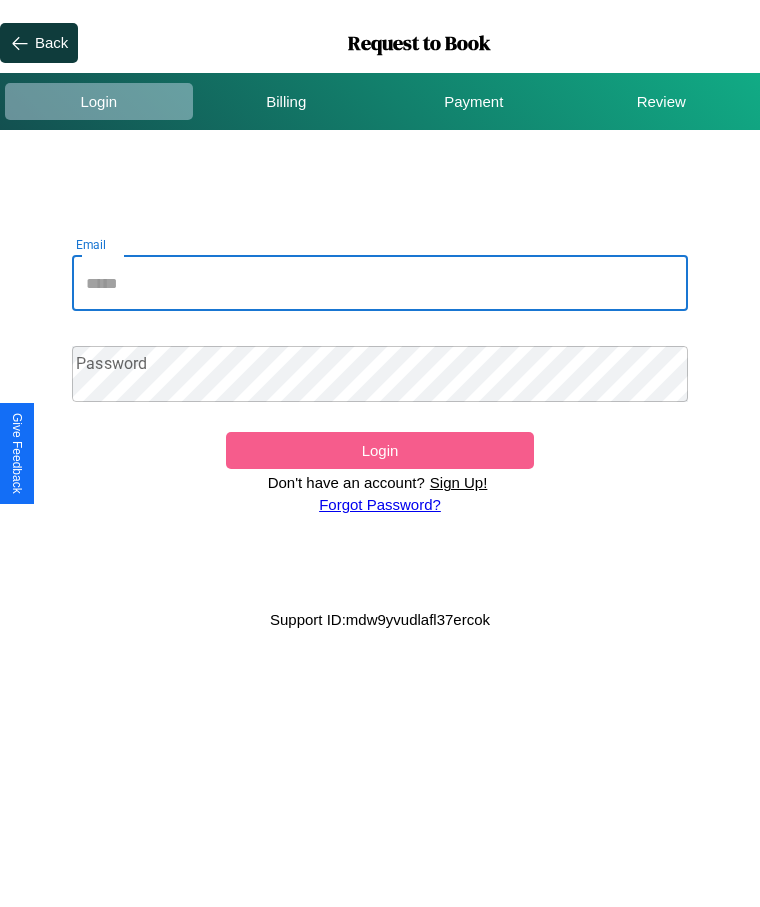 click on "Email" at bounding box center [380, 283] 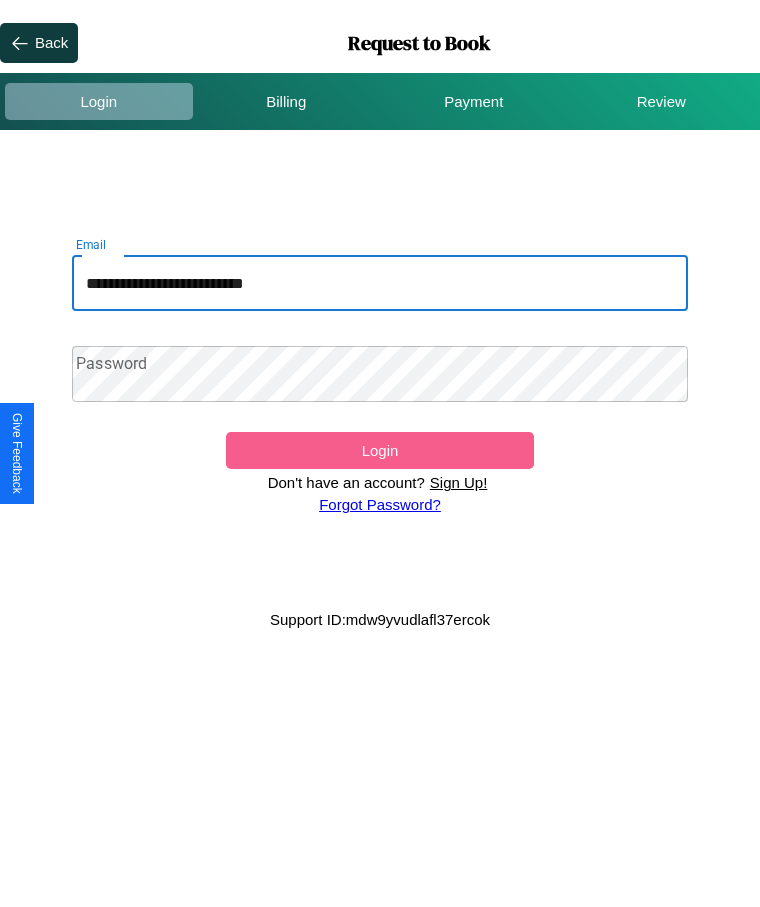 type on "**********" 